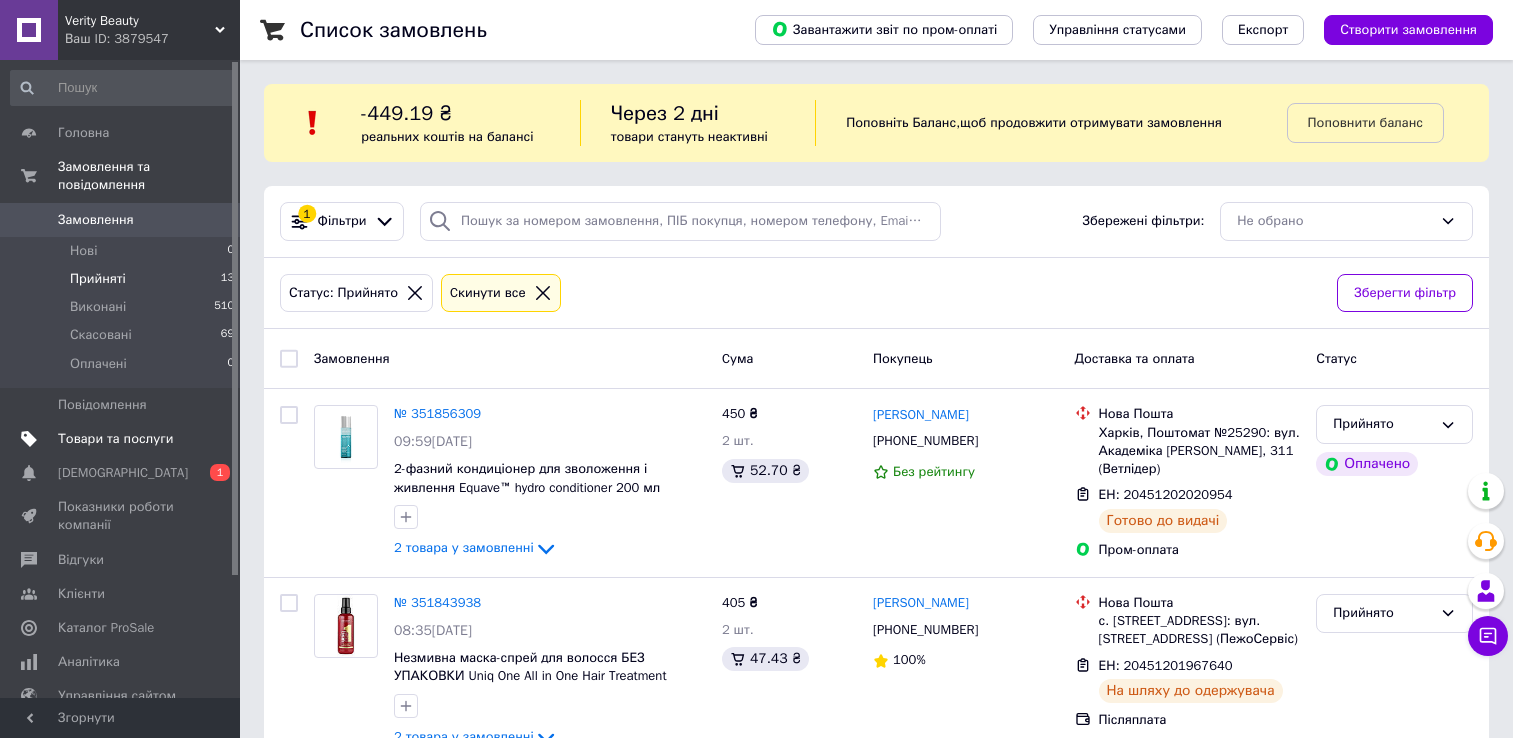 scroll, scrollTop: 0, scrollLeft: 0, axis: both 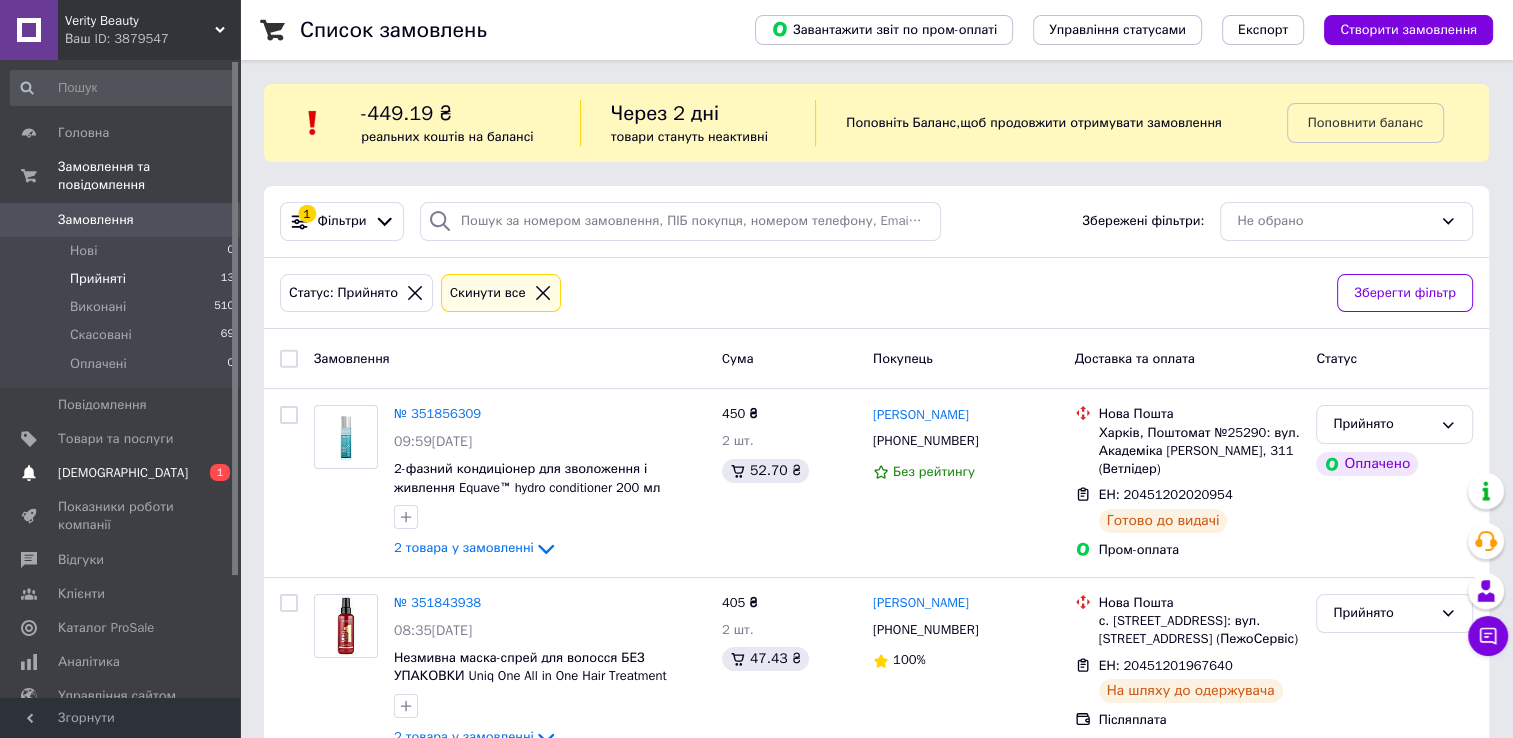 click on "[DEMOGRAPHIC_DATA]" at bounding box center [121, 473] 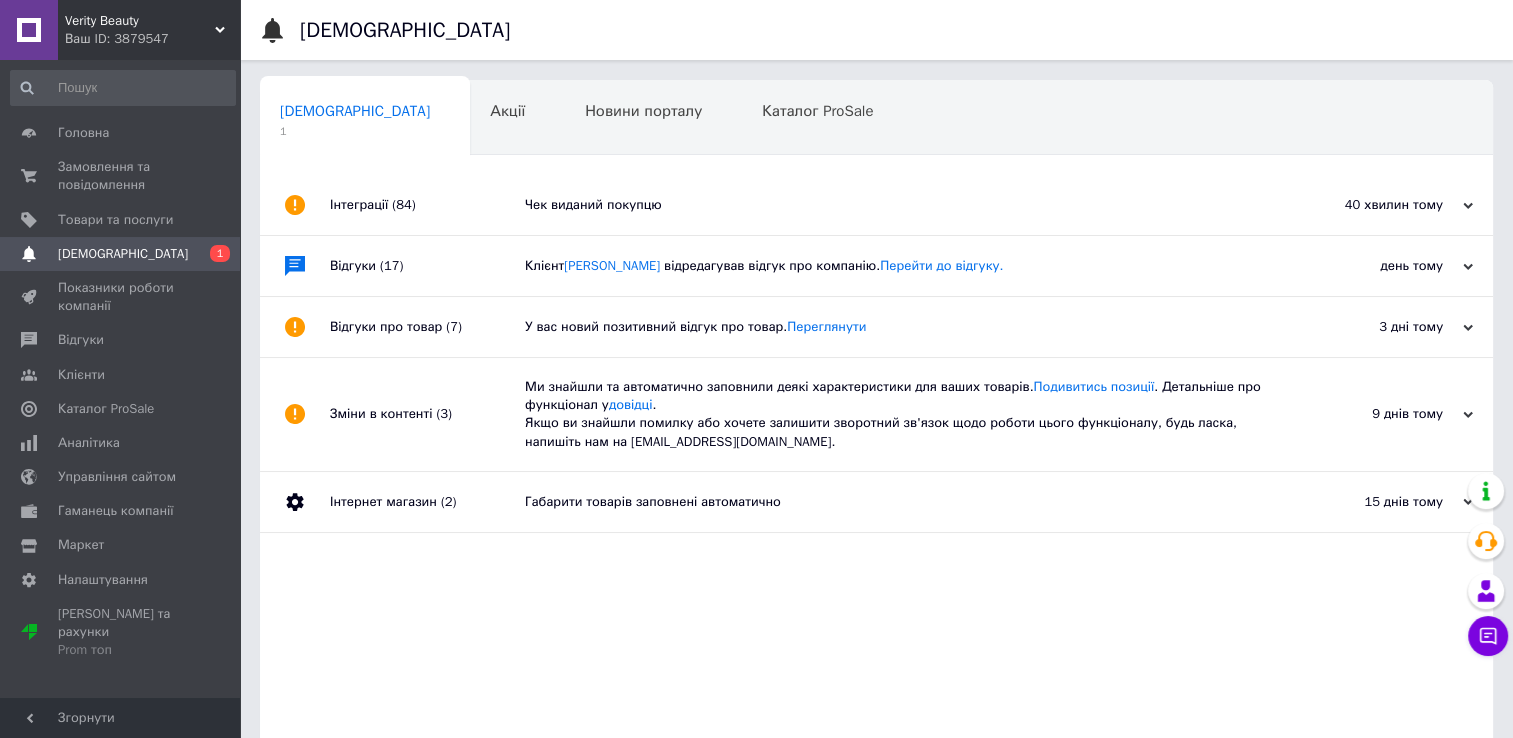 click on "Чек виданий покупцю" at bounding box center (899, 205) 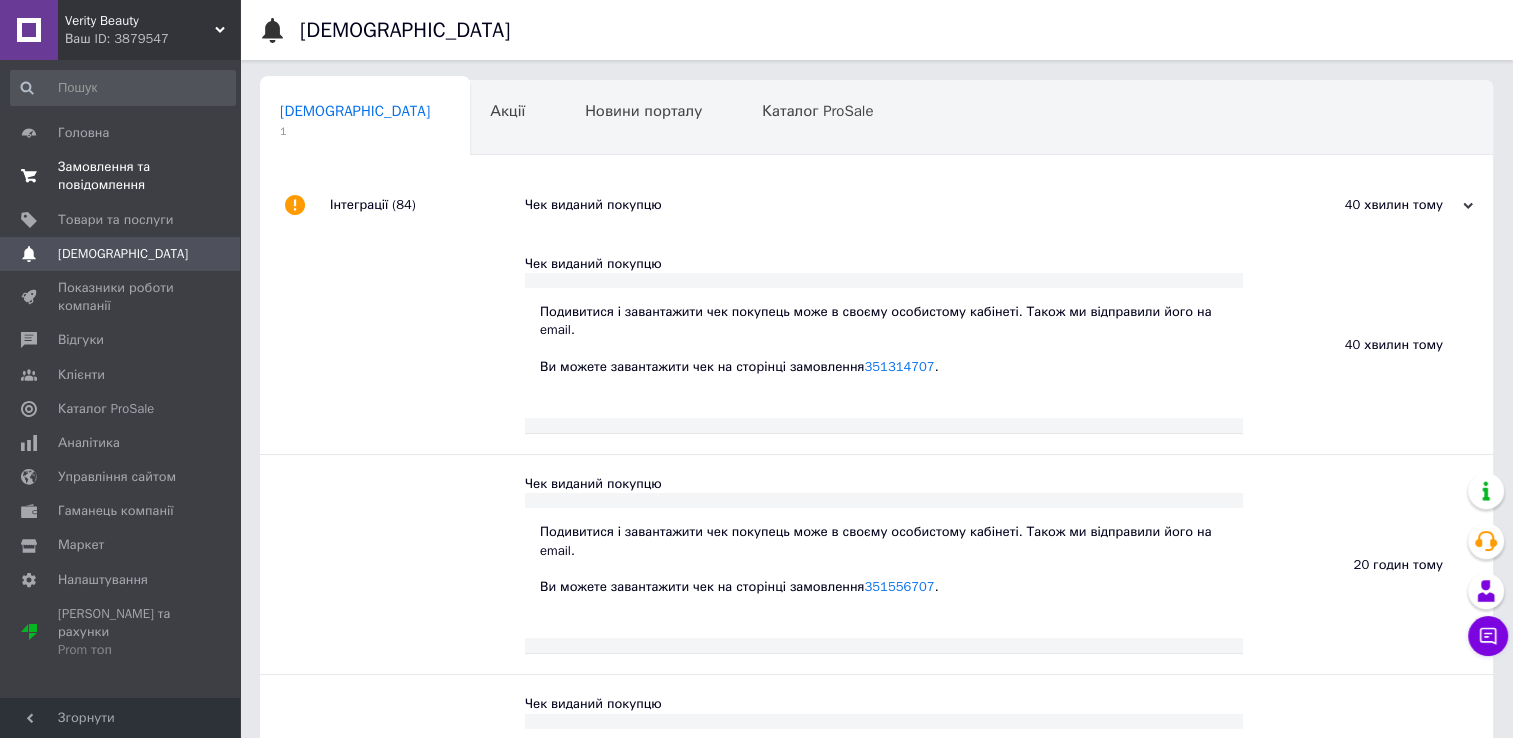 click on "Замовлення та повідомлення" at bounding box center [121, 176] 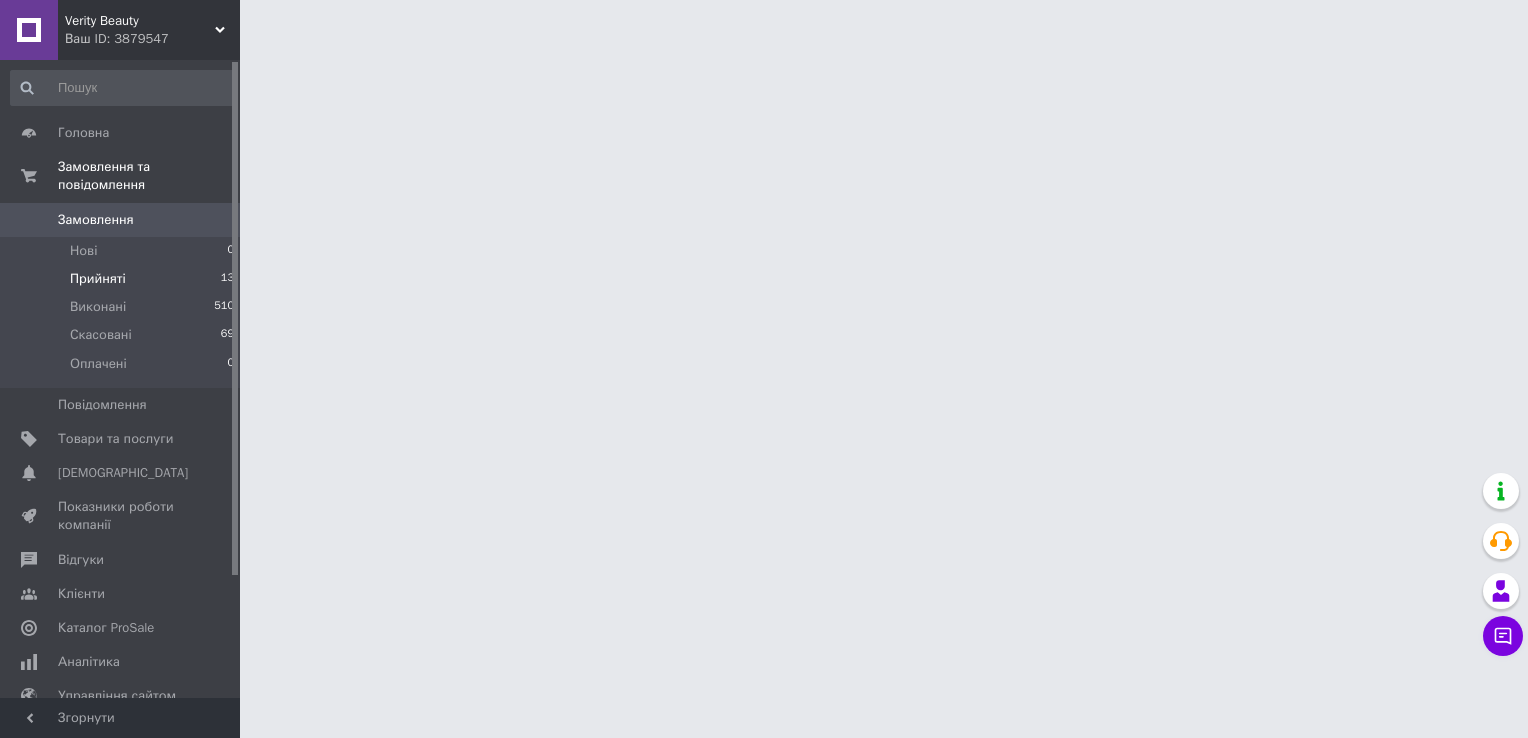 click on "Прийняті 13" at bounding box center (123, 279) 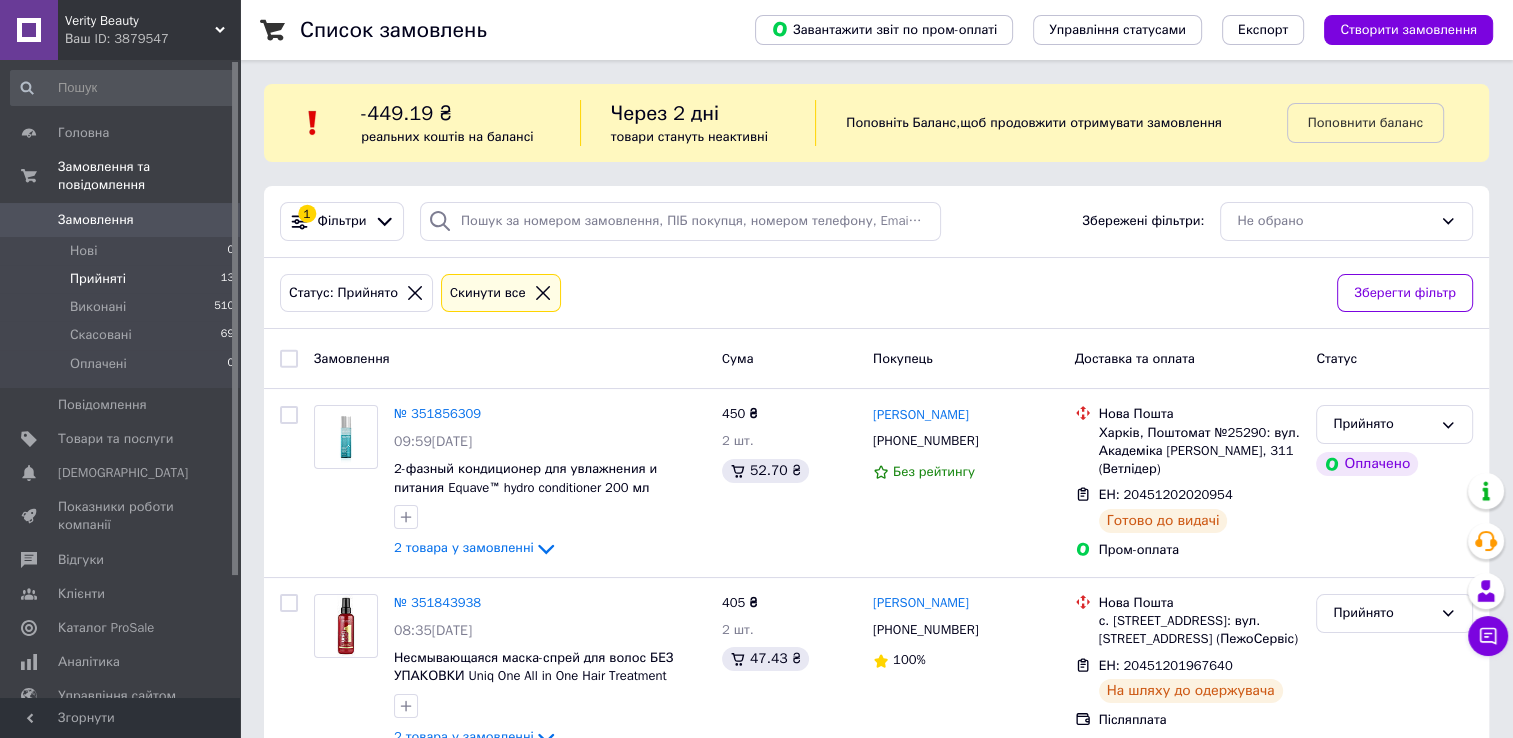 click on "Прийняті 13" at bounding box center [123, 279] 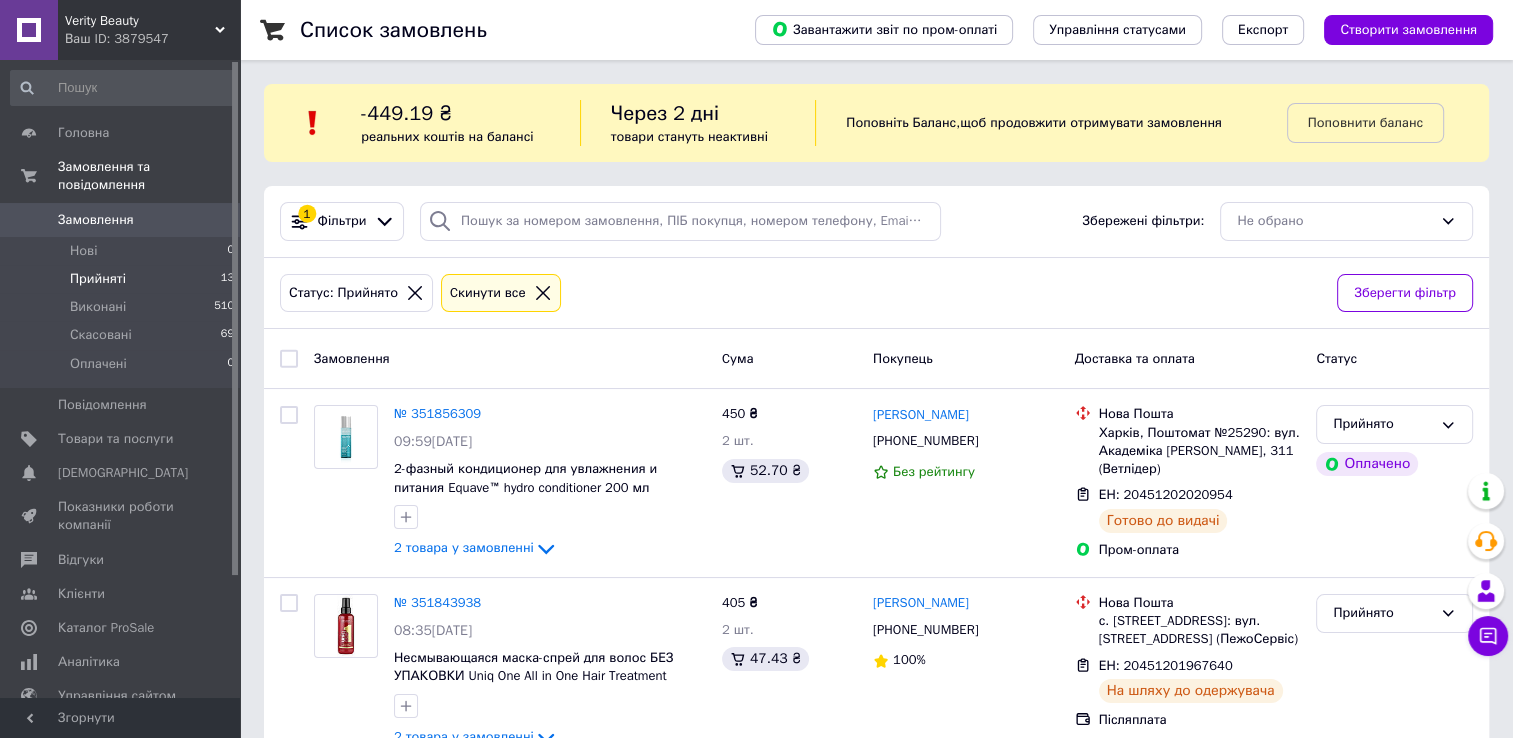 click on "Прийняті 13" at bounding box center [123, 279] 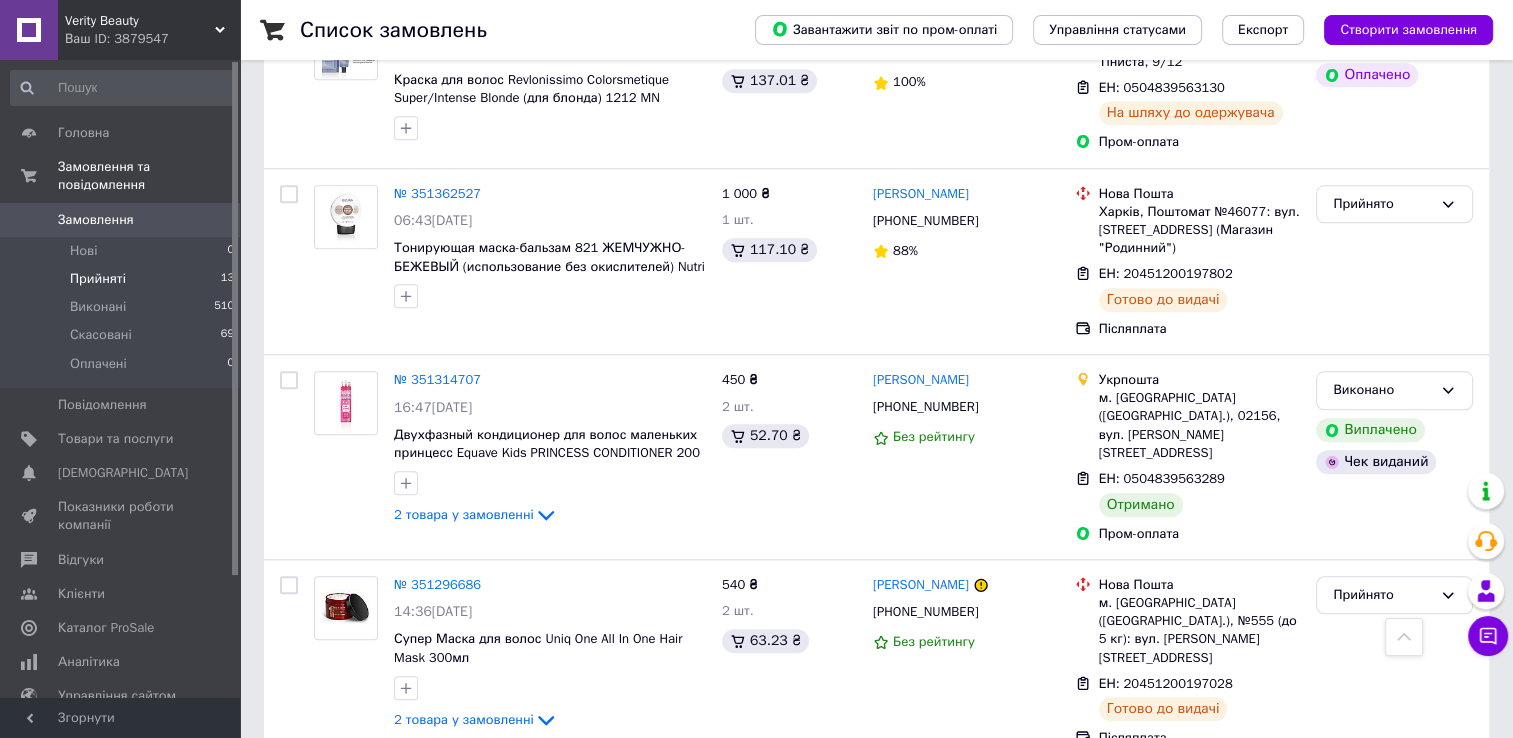 scroll, scrollTop: 2139, scrollLeft: 0, axis: vertical 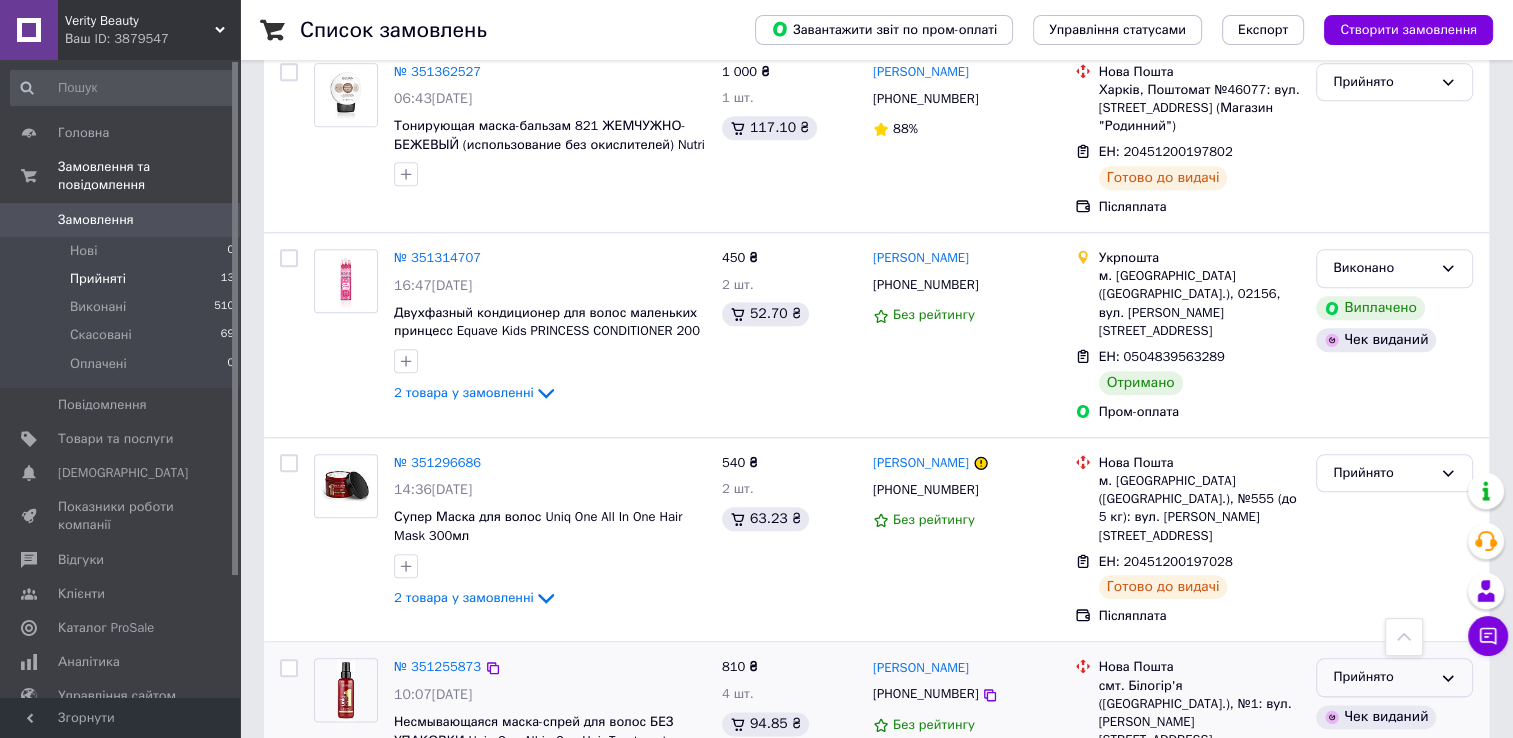 click on "Прийнято" at bounding box center [1382, 677] 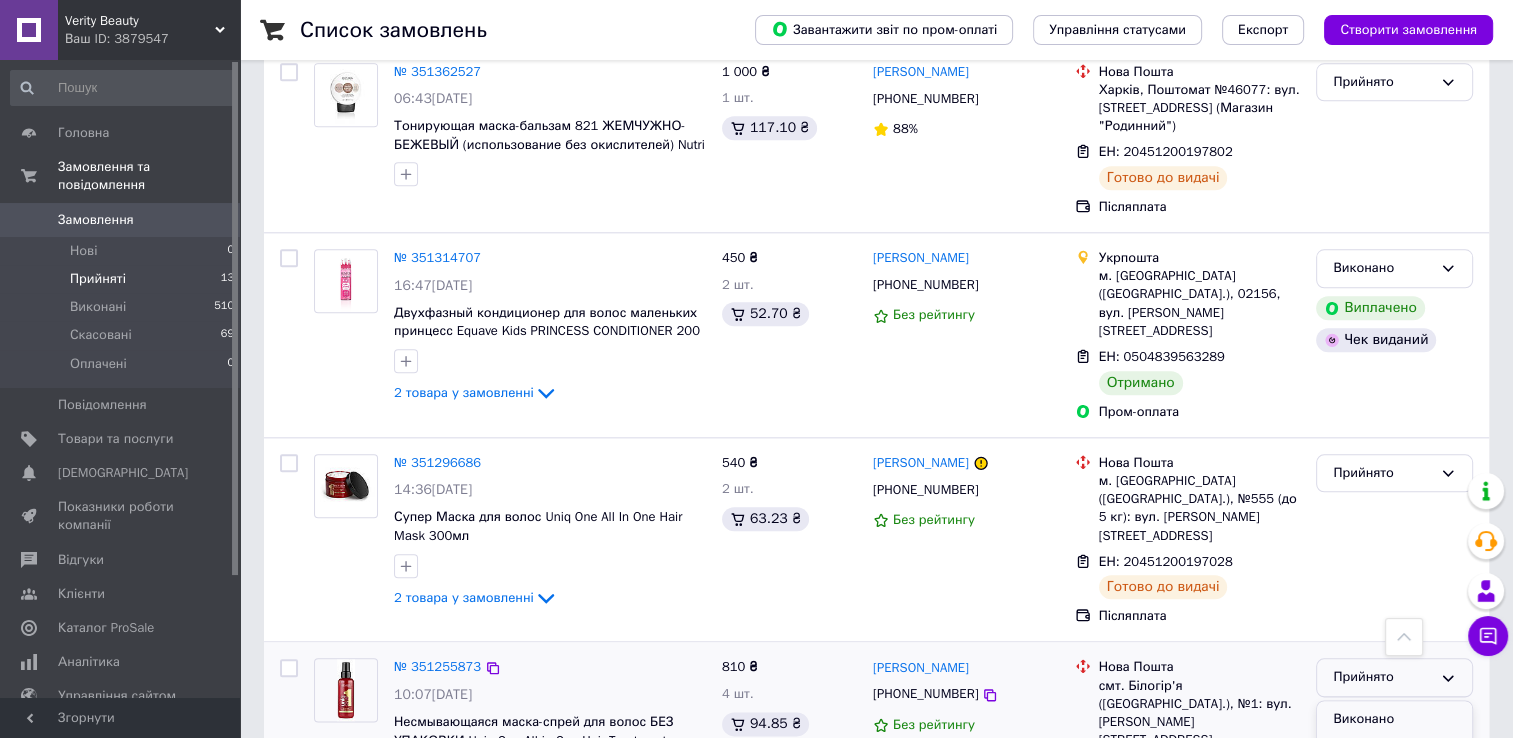 click on "Виконано" at bounding box center [1394, 719] 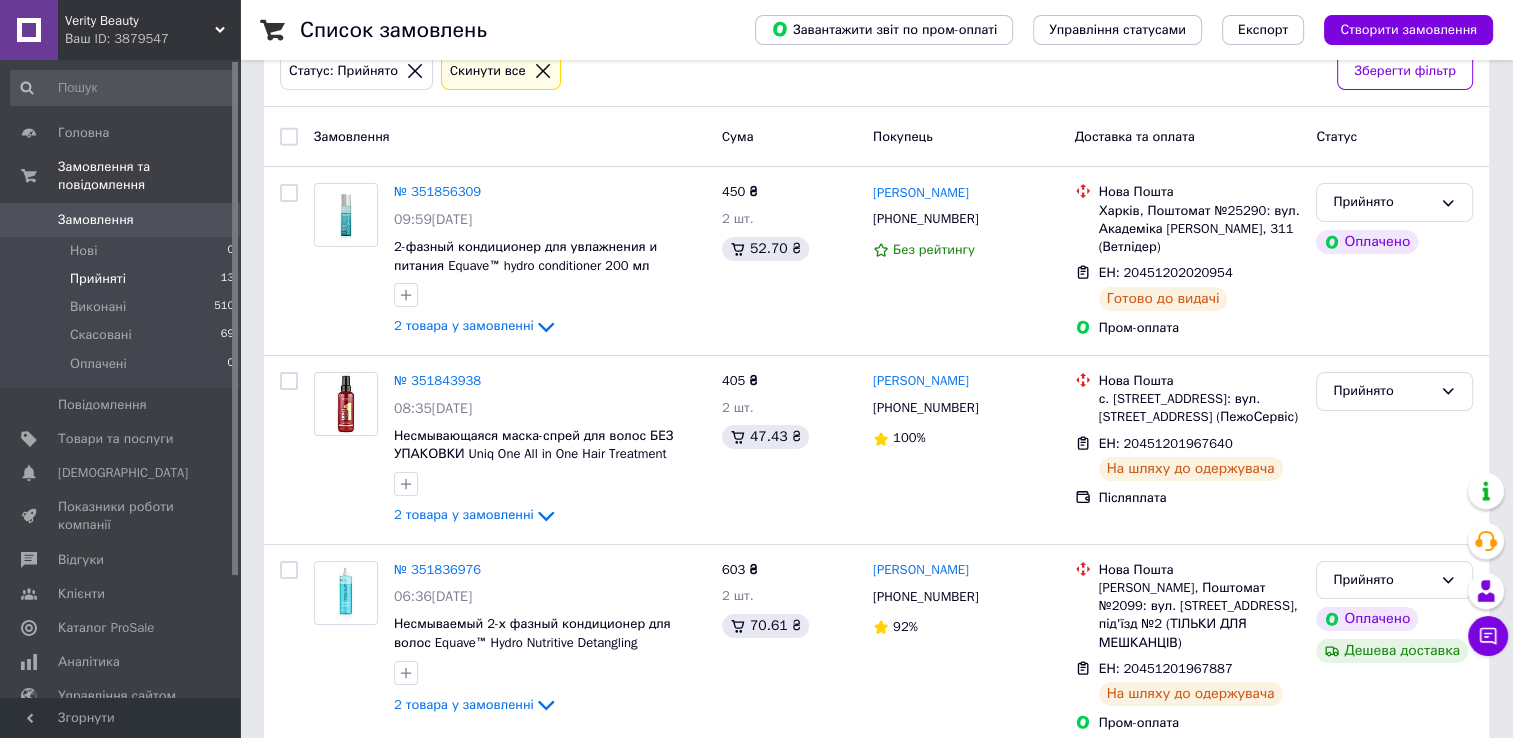 scroll, scrollTop: 139, scrollLeft: 0, axis: vertical 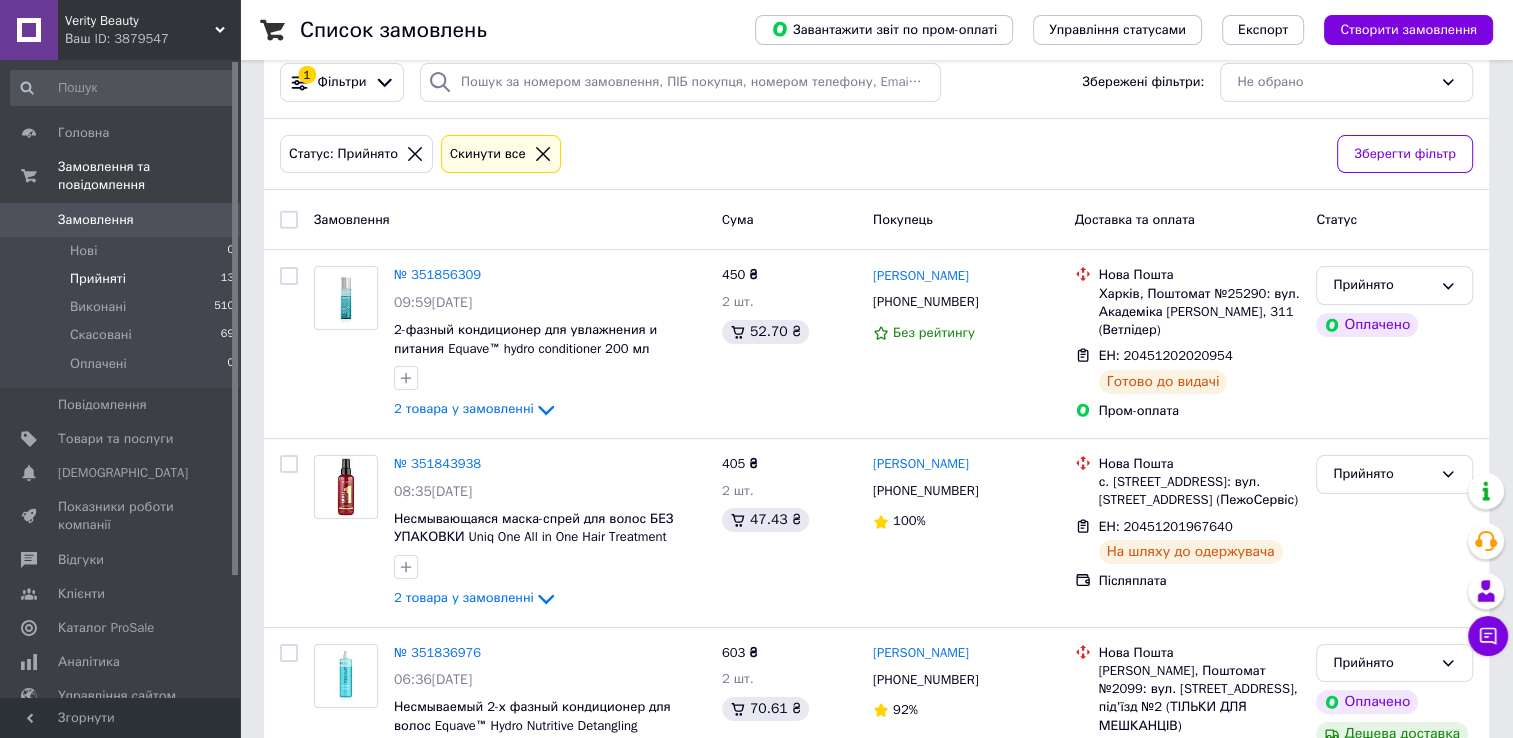 click on "Прийняті" at bounding box center [98, 279] 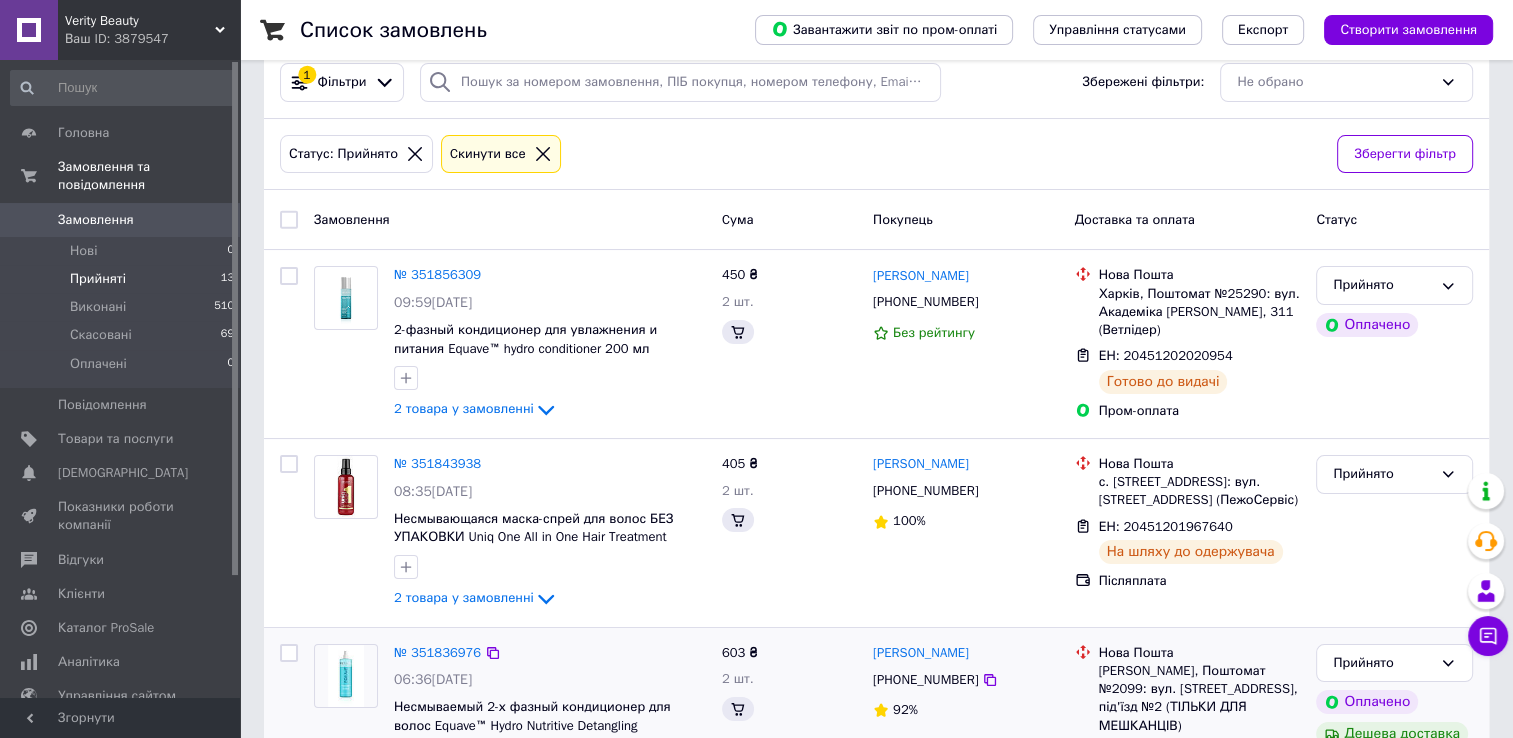 scroll, scrollTop: 0, scrollLeft: 0, axis: both 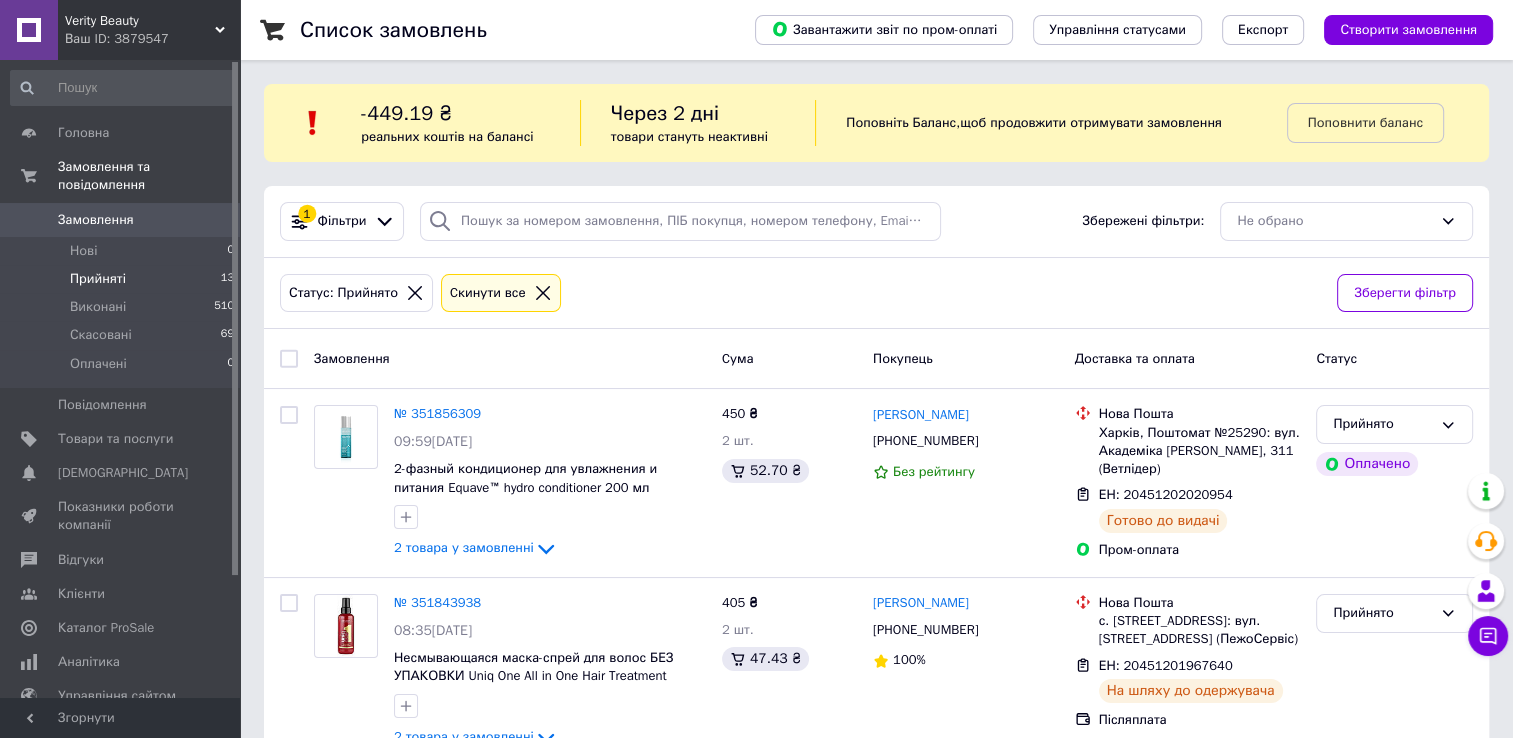 click on "Прийняті 13" at bounding box center (123, 279) 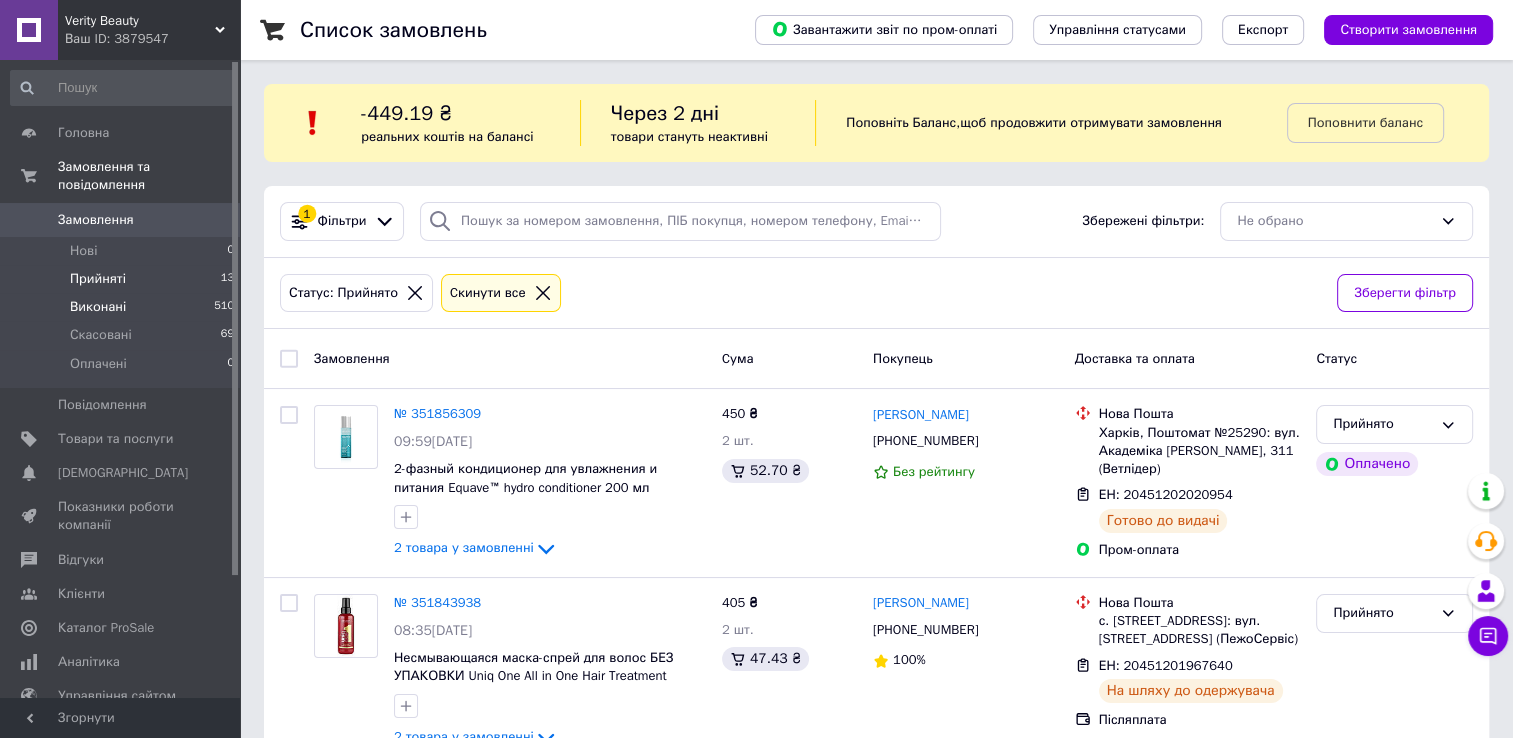 click on "Виконані 510" at bounding box center [123, 307] 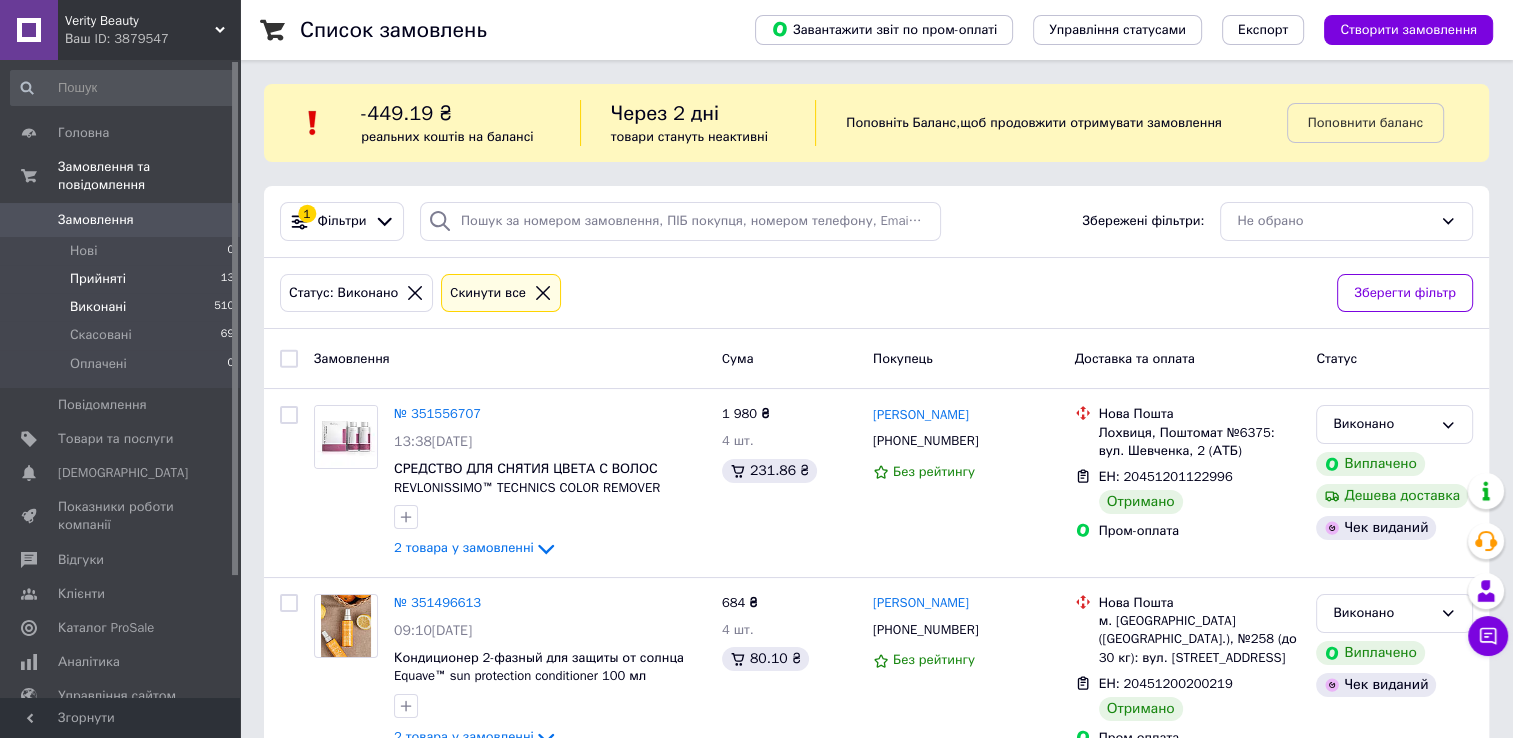 click on "Прийняті" at bounding box center [98, 279] 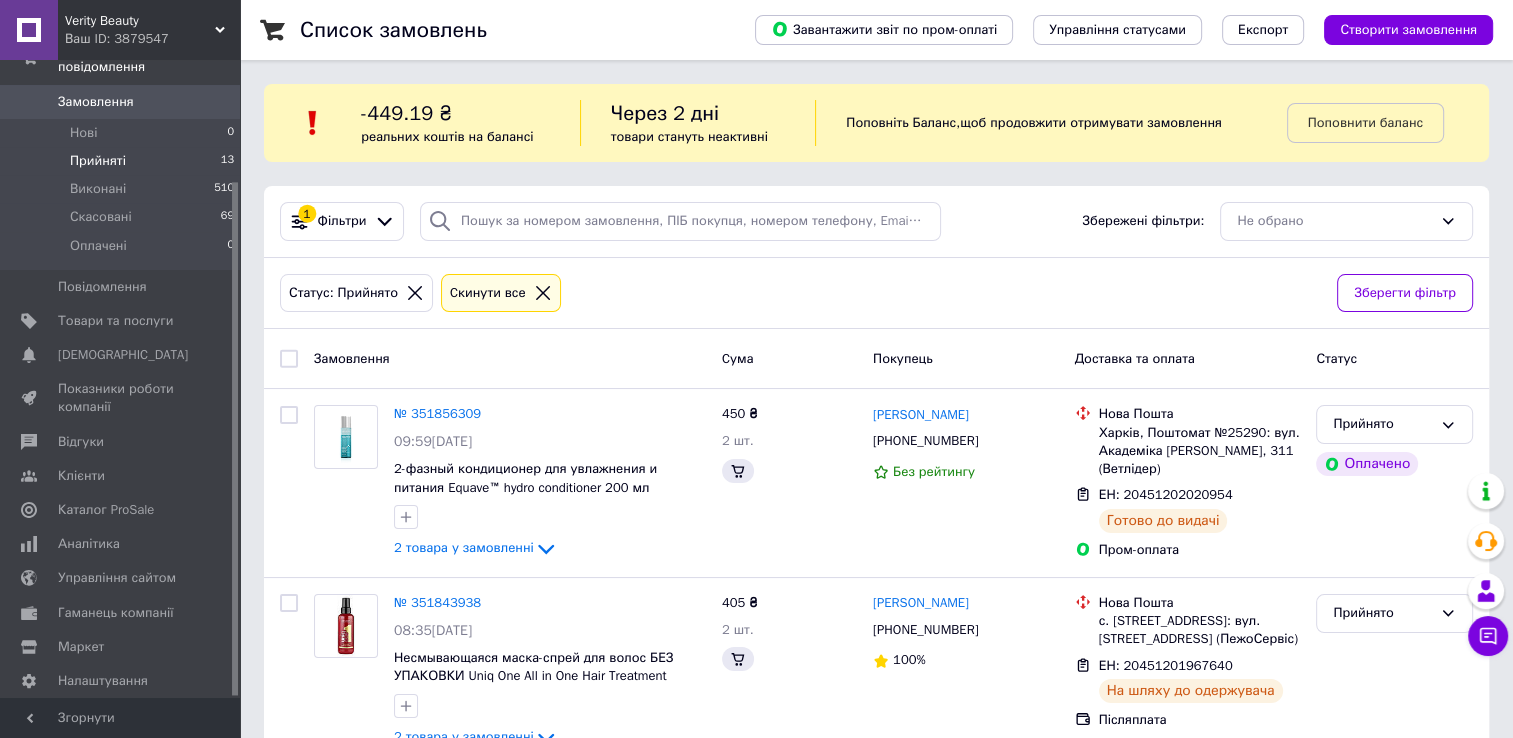 scroll, scrollTop: 151, scrollLeft: 0, axis: vertical 